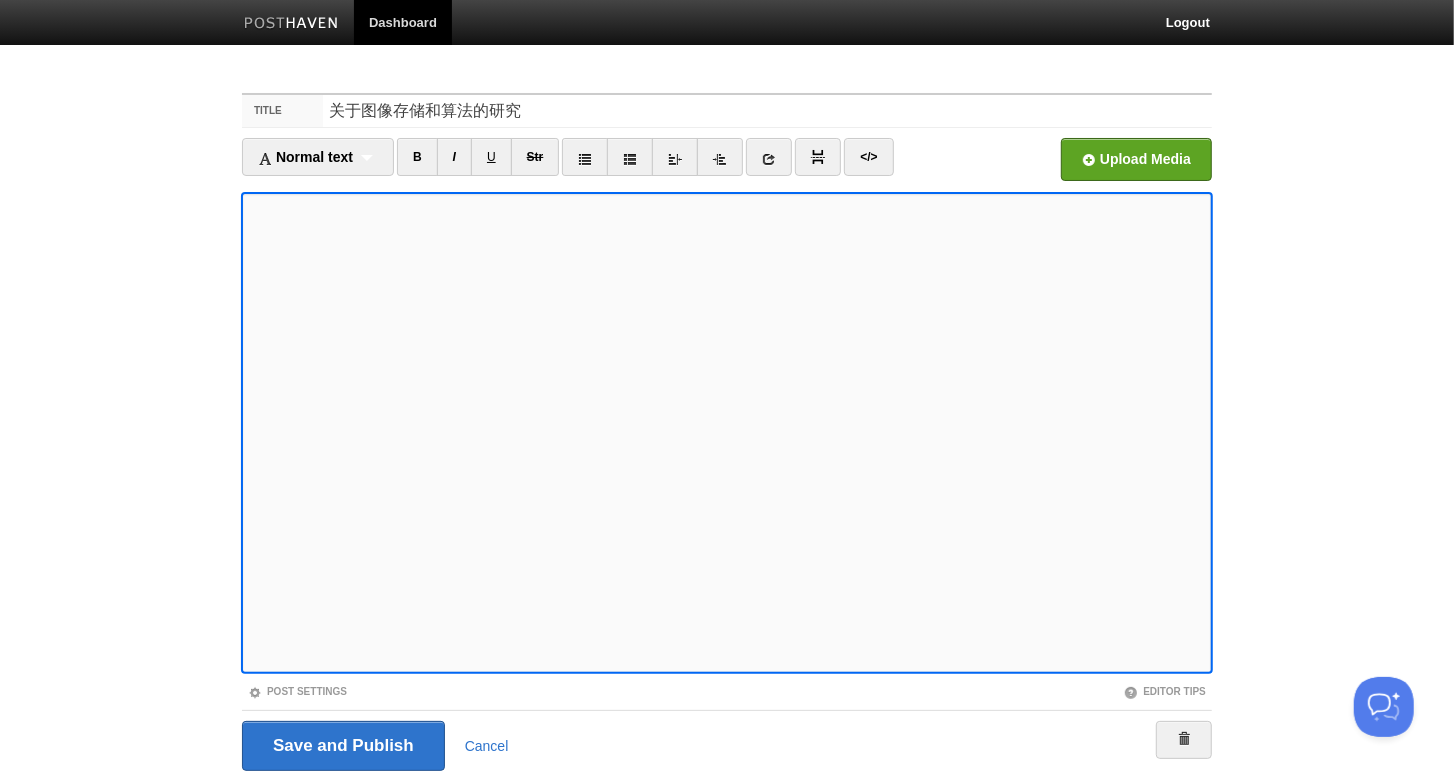 scroll, scrollTop: 0, scrollLeft: 0, axis: both 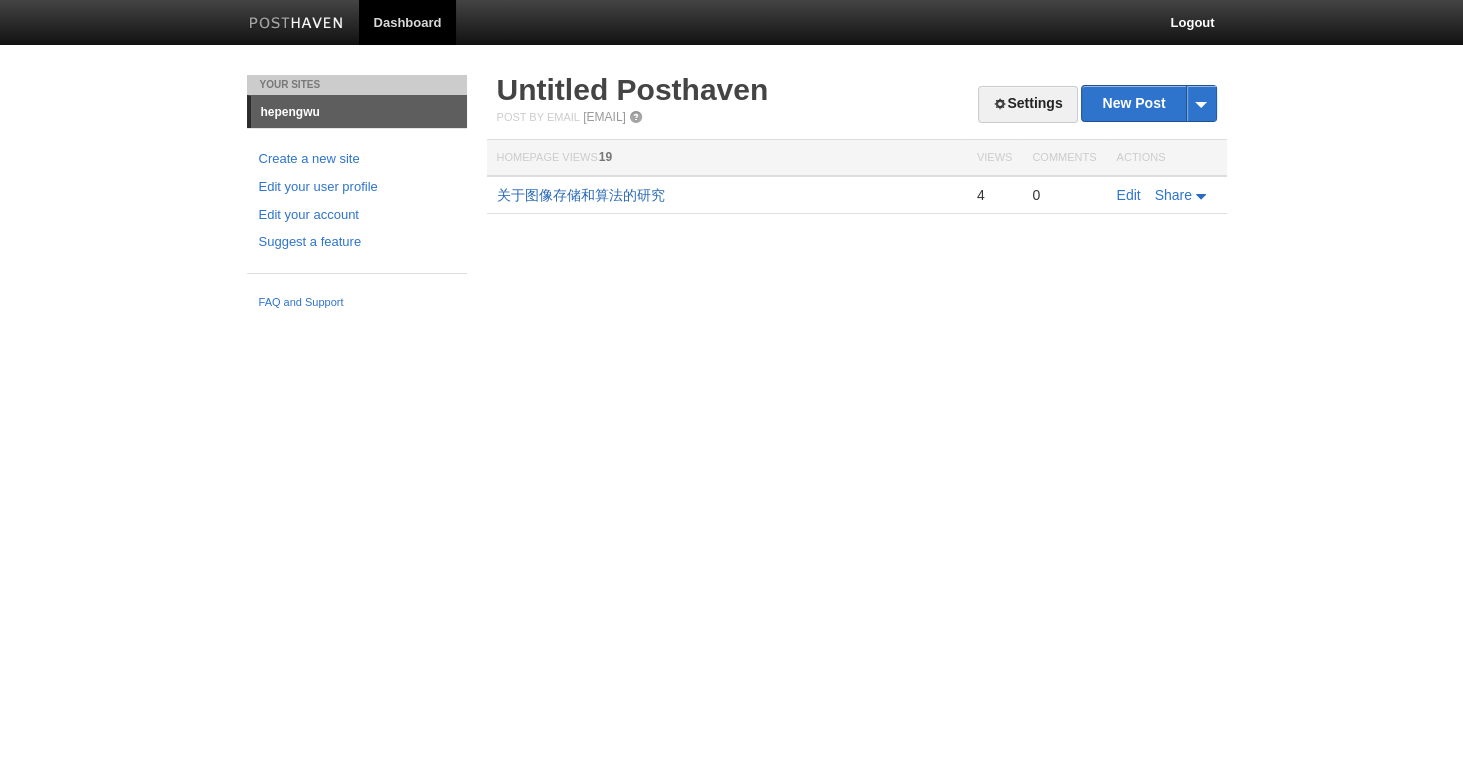 click on "关于图像存储和算法的研究" at bounding box center (581, 195) 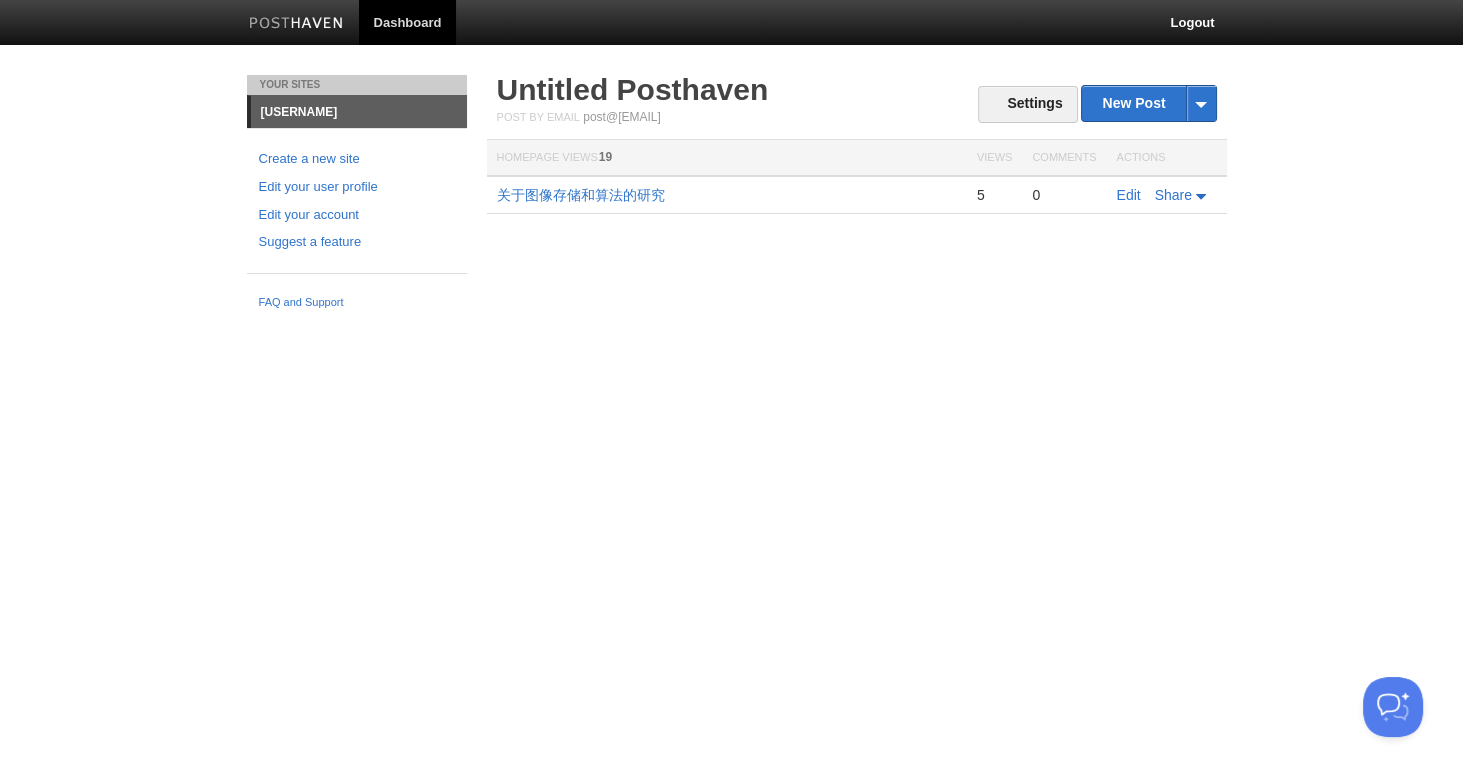 scroll, scrollTop: 0, scrollLeft: 0, axis: both 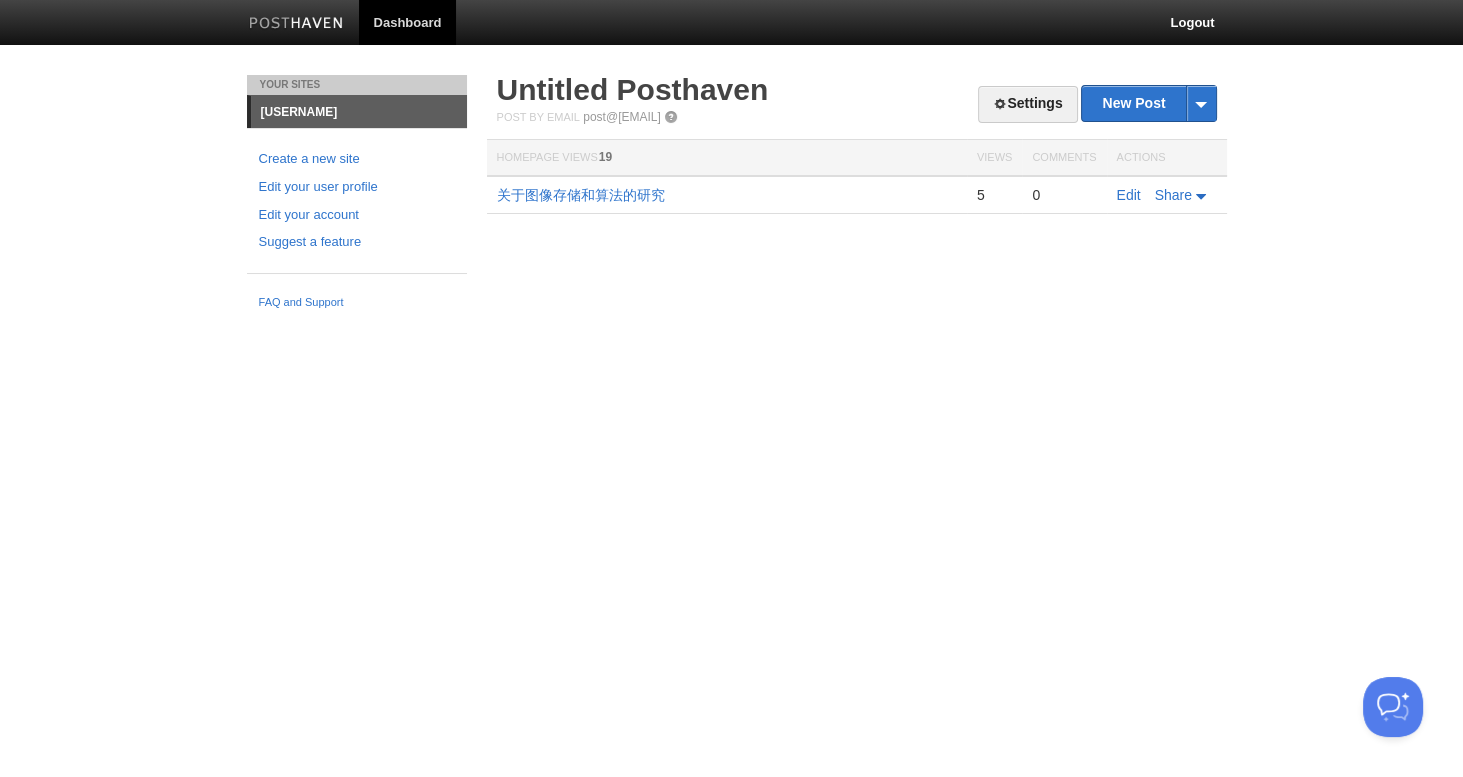 drag, startPoint x: 619, startPoint y: 160, endPoint x: 488, endPoint y: 165, distance: 131.09538 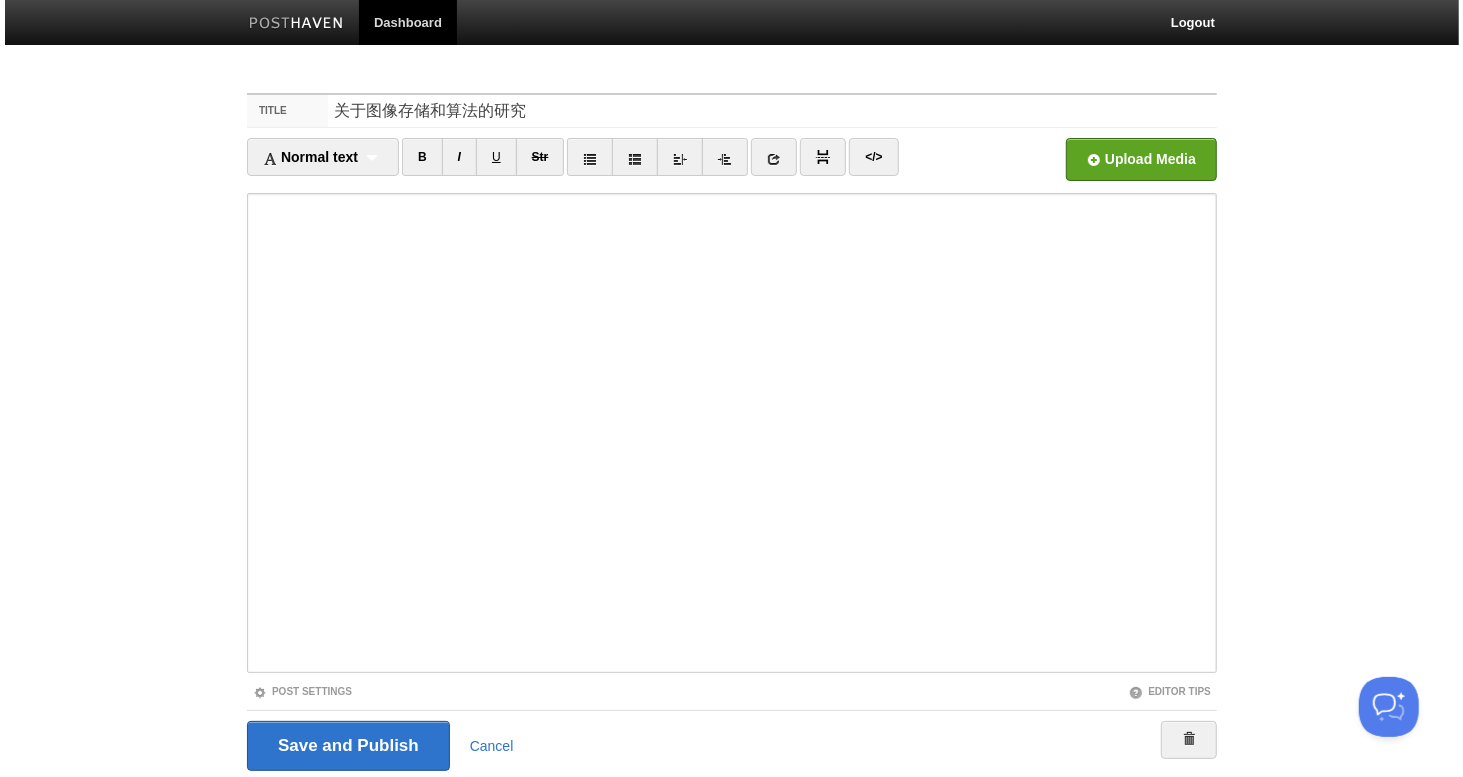 scroll, scrollTop: 0, scrollLeft: 0, axis: both 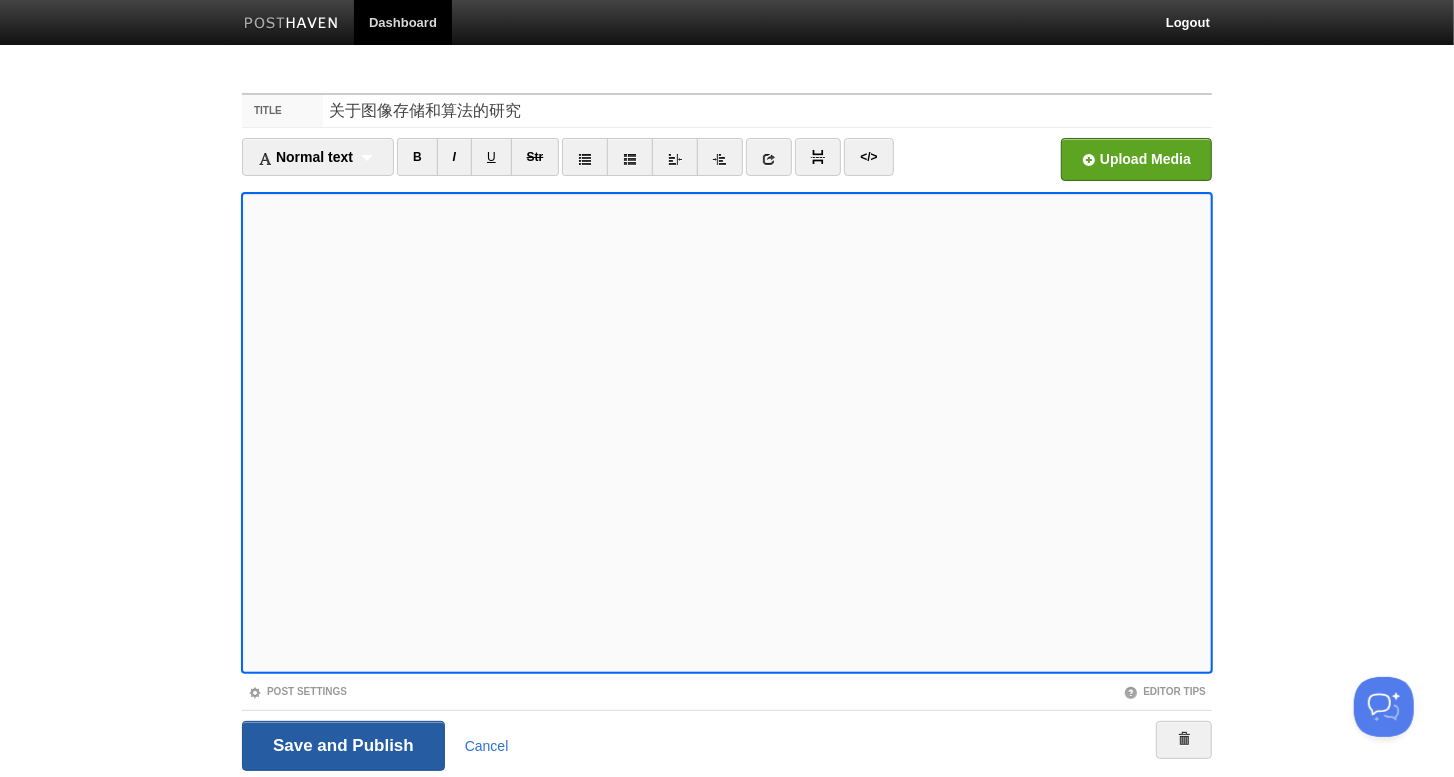 click on "Save and Publish" at bounding box center (343, 746) 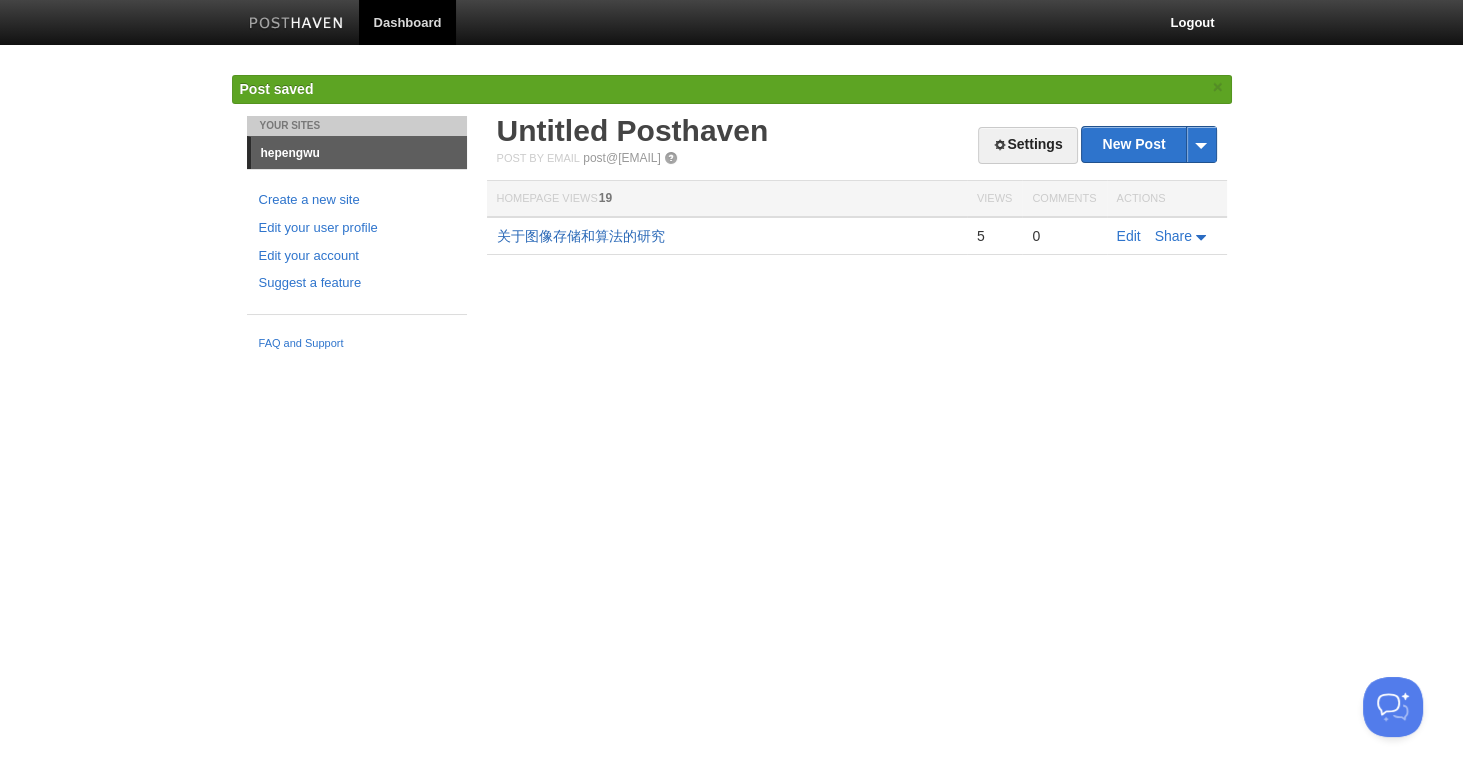 click on "关于图像存储和算法的研究" at bounding box center [581, 236] 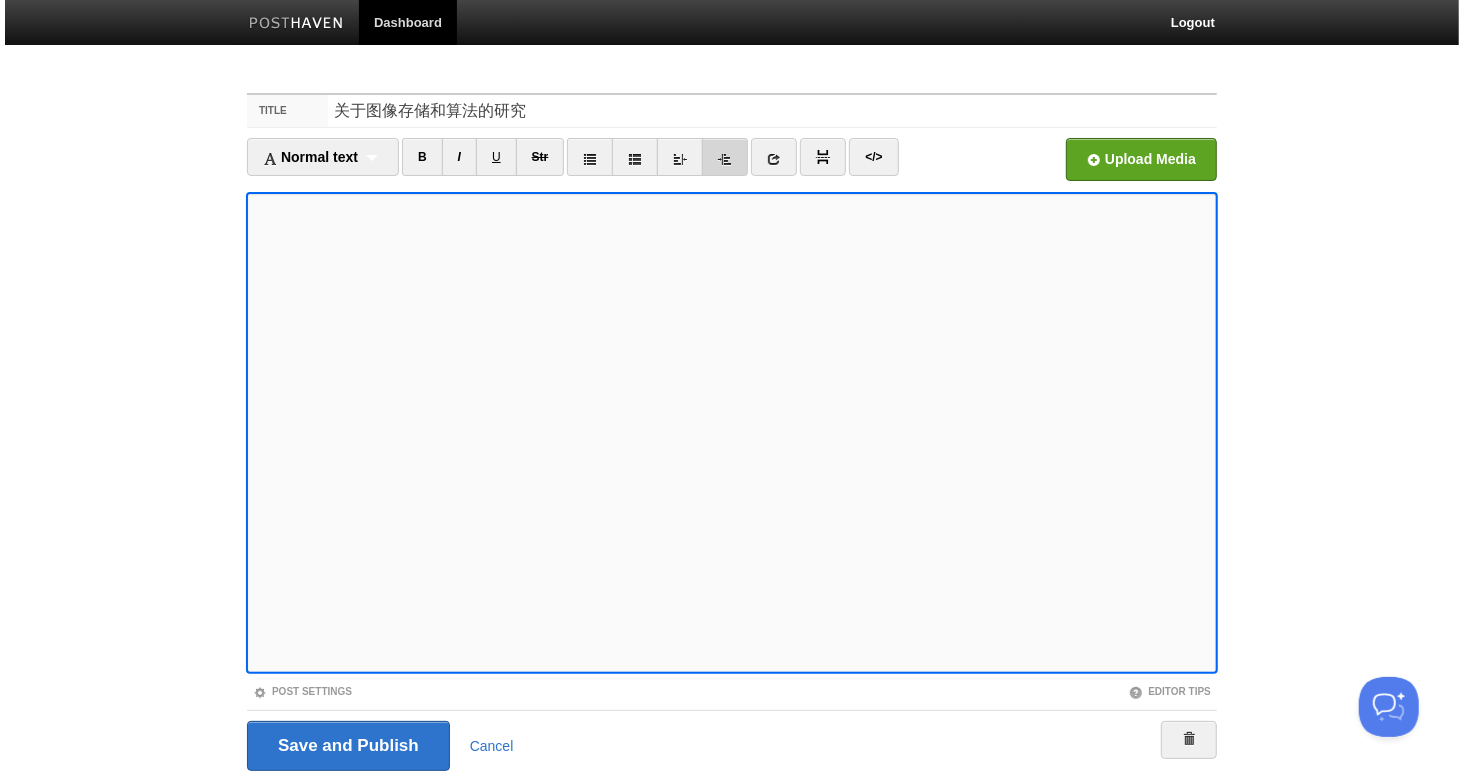 scroll, scrollTop: 0, scrollLeft: 0, axis: both 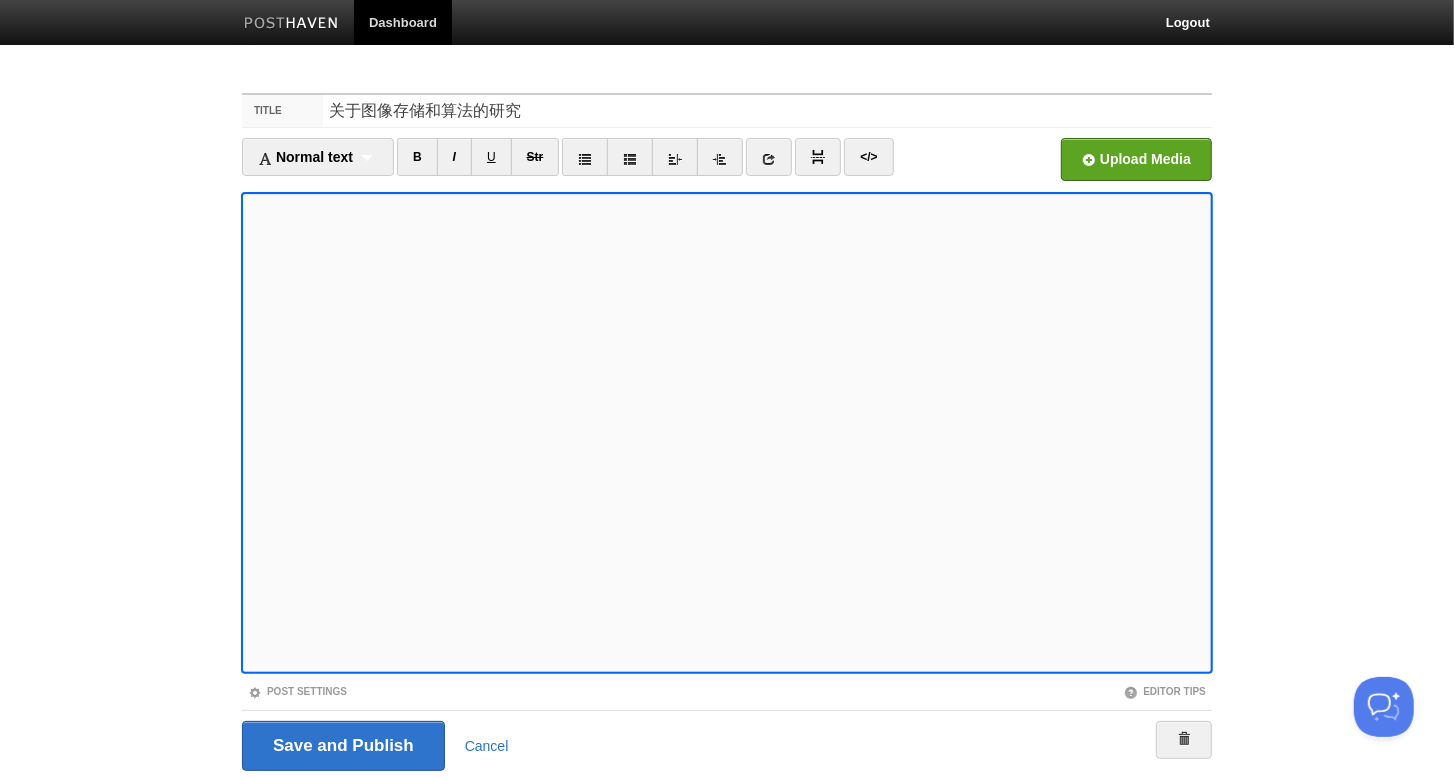 click on "Dashboard
Logout
Your Sites <NAME>
Create a new site
Edit your user profile
Edit your account
Suggest a feature
FAQ and Support
Title
<NAME>
Normal text
Normal text
Heading 1
Heading 2
Heading 3
B
I
U
Str" at bounding box center [727, 423] 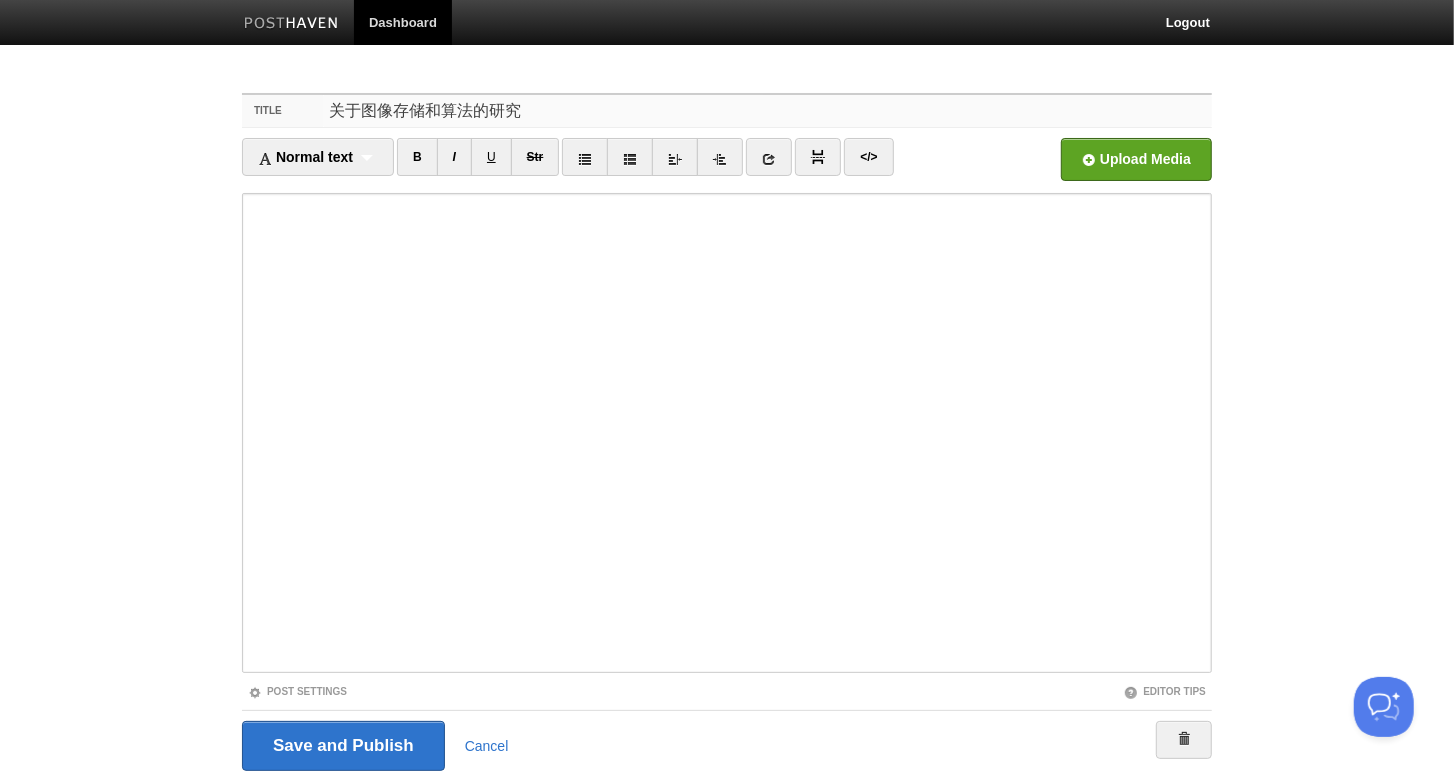 click on "关于图像存储和算法的研究" at bounding box center [767, 111] 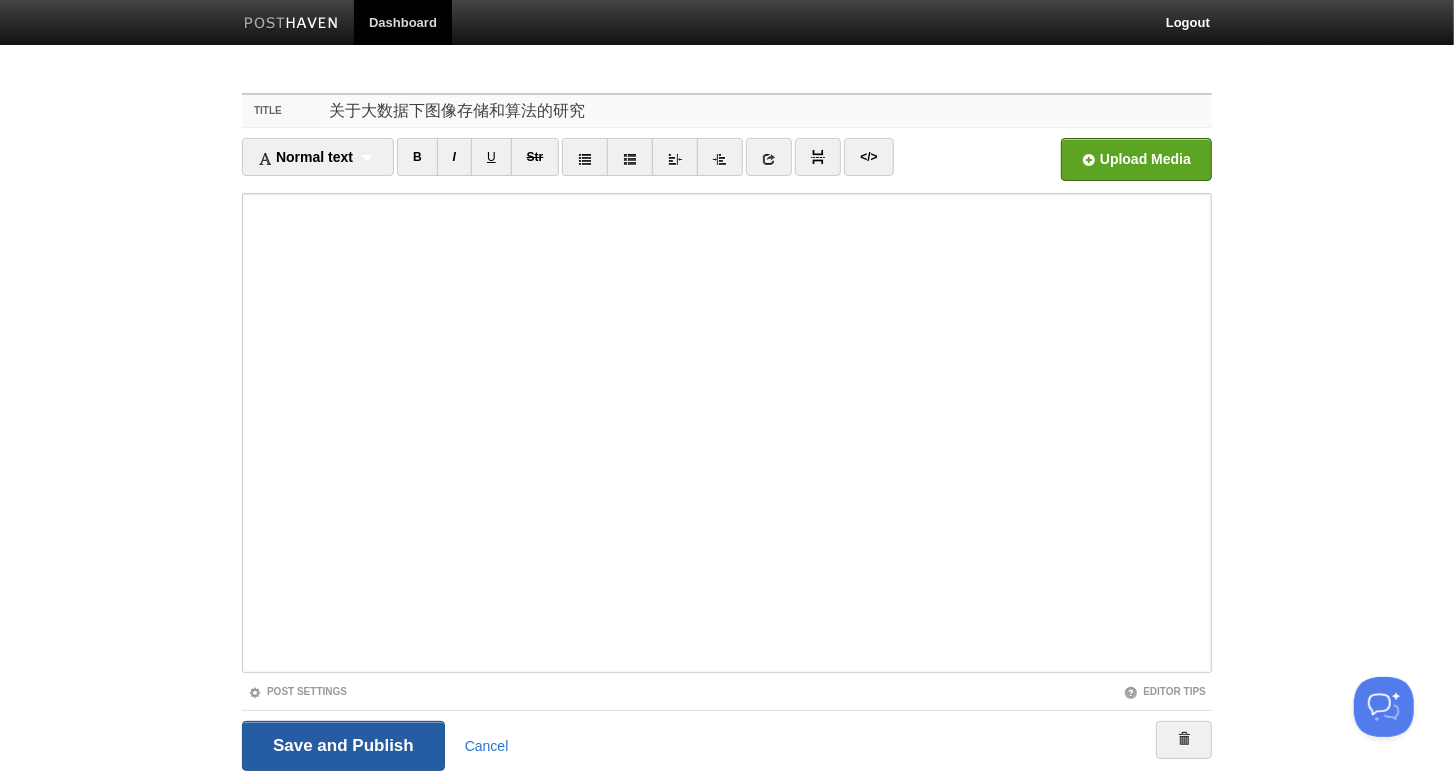 type on "关于大数据下图像存储和算法的研究" 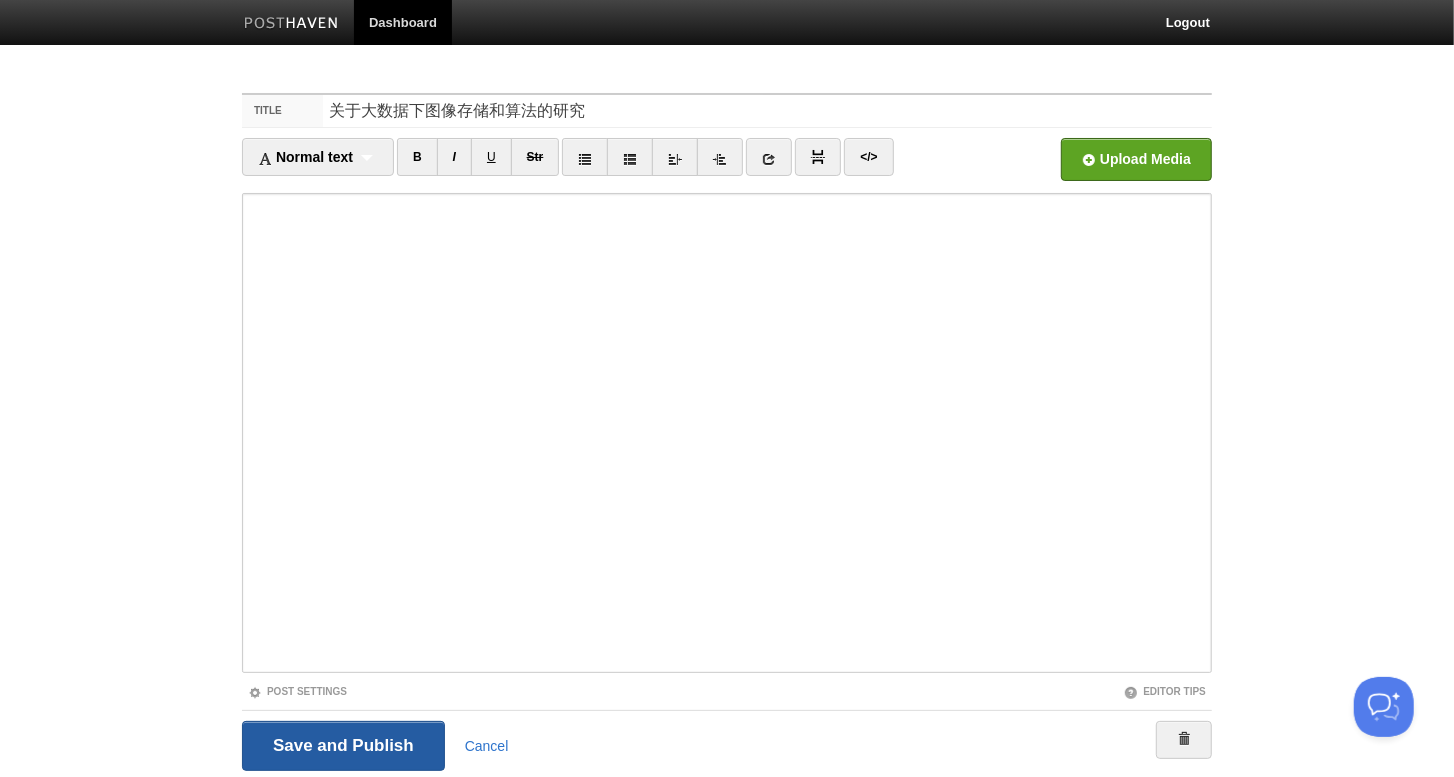 click on "Save and Publish" at bounding box center [343, 746] 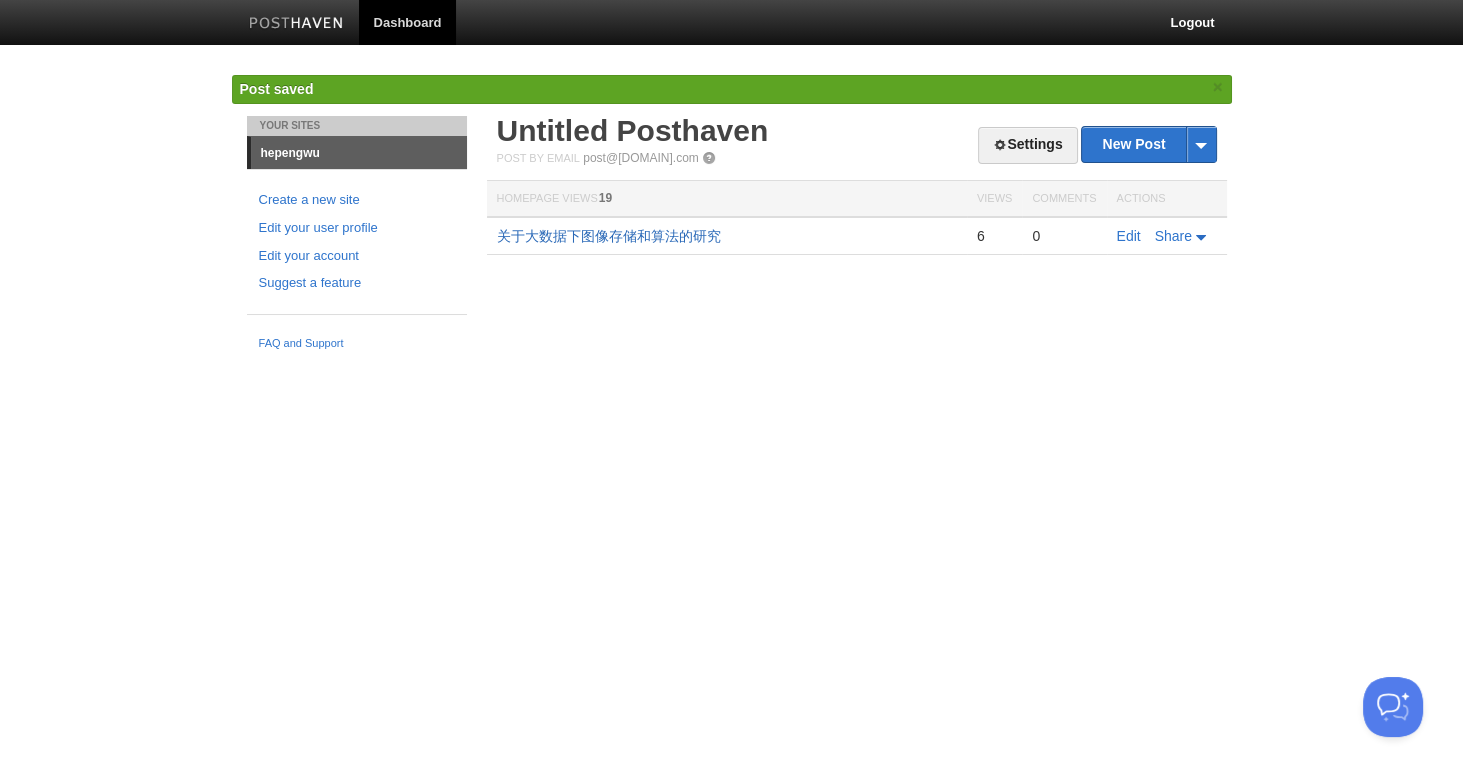 click on "关于大数据下图像存储和算法的研究" at bounding box center (609, 236) 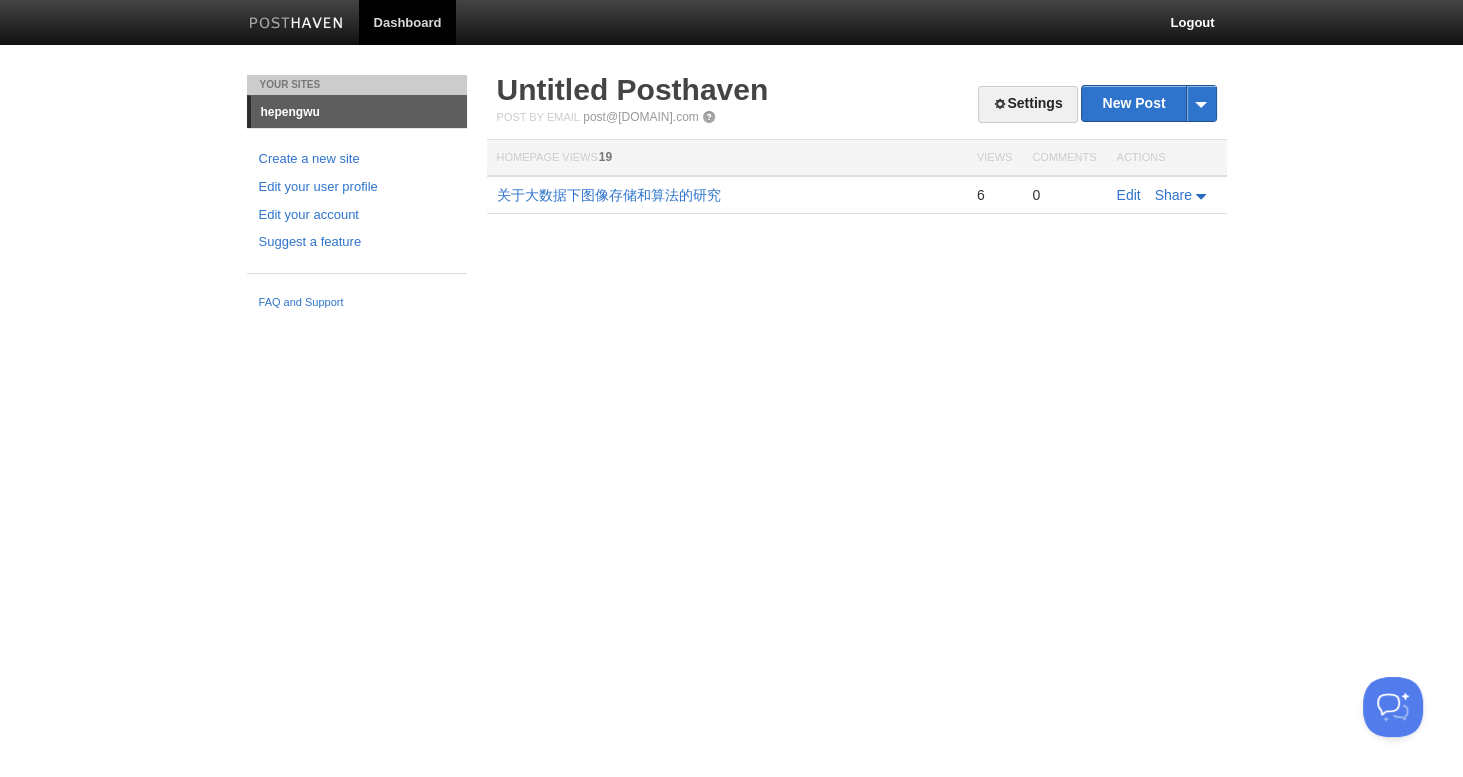 click on "Your Sites [NAME]
Create a new site
Edit your user profile
Edit your account
Suggest a feature
FAQ and Support
<NAME>
New Post
<NAME>
<NAME>
Untitled Posthaven
Post by Email
<EMAIL>
Homepage Views</NAME>
19
Views
Comments
Actions
<NAME>
6
0
Edit
Share" at bounding box center [732, 197] 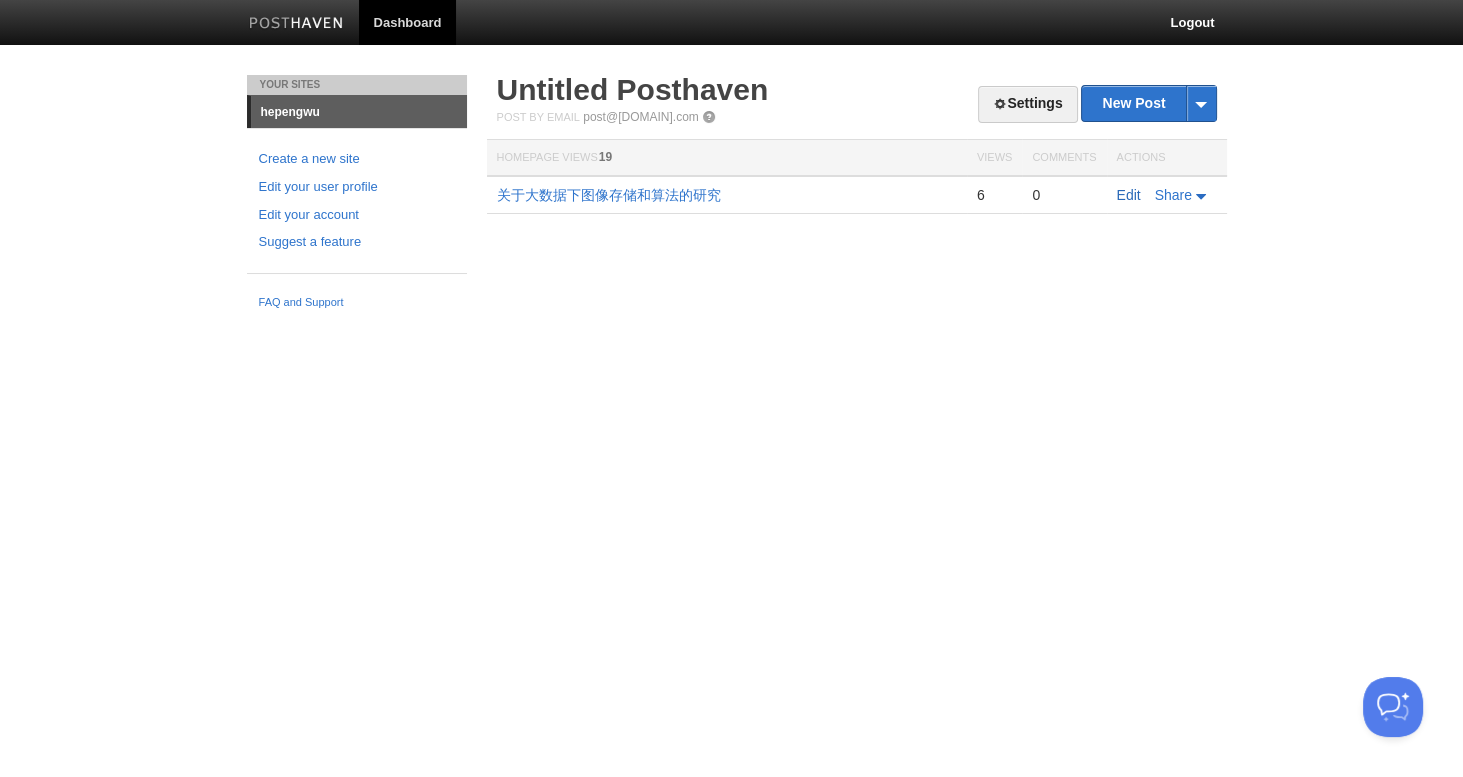 click on "Edit" at bounding box center [1129, 195] 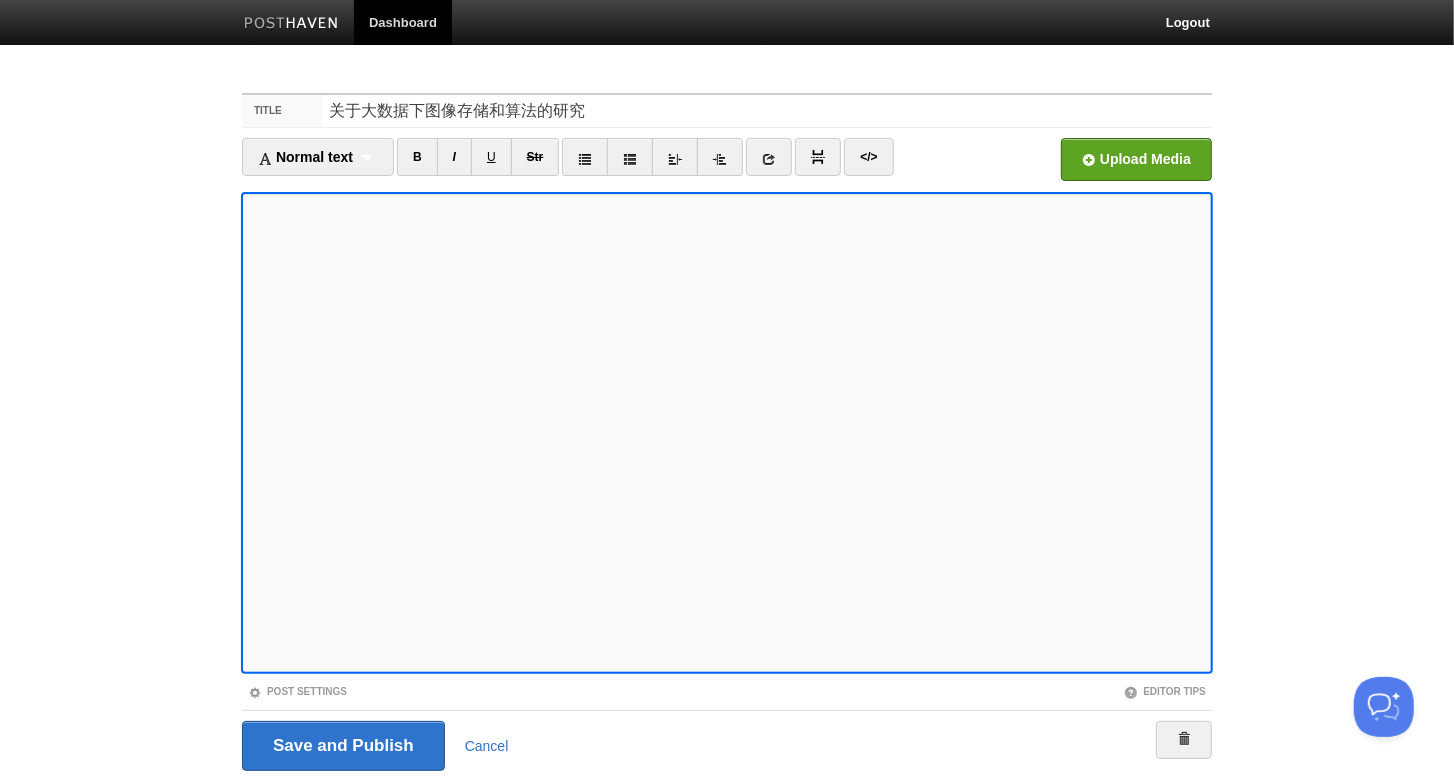 click on "Dashboard
Logout
Post saved
×
Your Sites [NAME]
Create a new site
Edit your user profile
Edit your account
Suggest a feature
FAQ and Support
Title
关于大数据下图像存储和算法的研究
Normal text
Normal text
Heading 1
Heading 2
Heading 3
B
I
U" at bounding box center [727, 423] 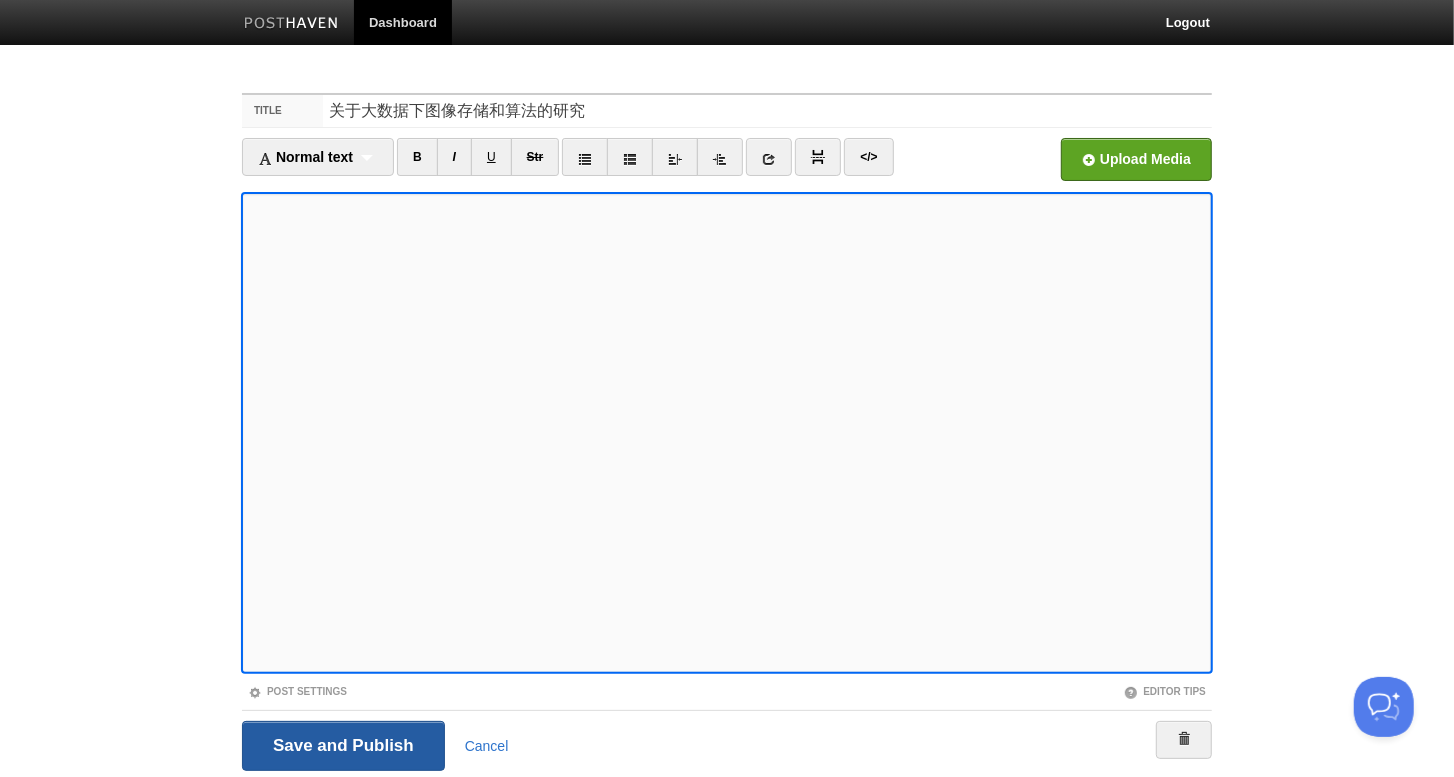 click on "Save and Publish" at bounding box center [343, 746] 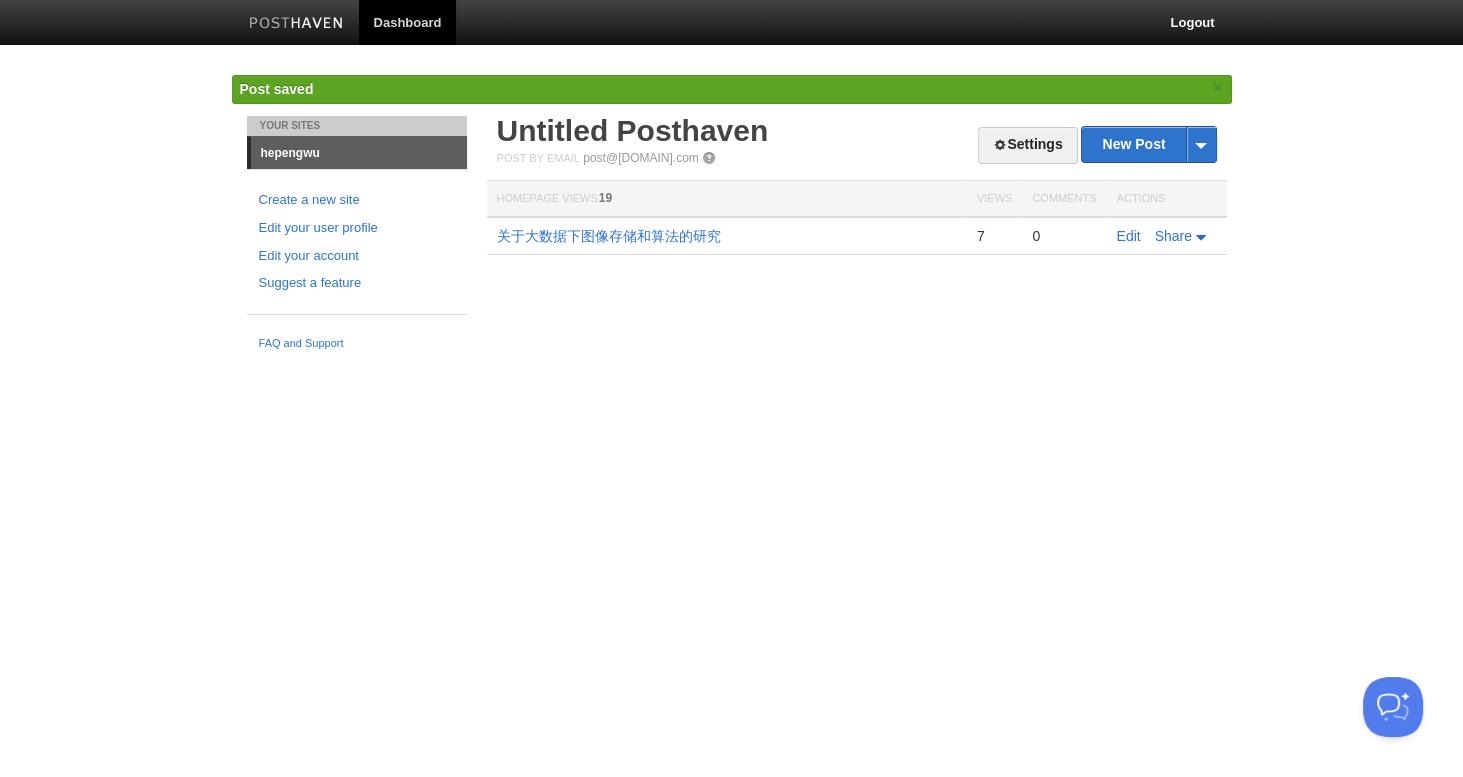 click on "Dashboard
Logout
Post saved
×
Post saved
×
Your Sites [NAME]
Create a new site
Edit your user profile
Edit your account
Suggest a feature
FAQ and Support
Settings
New Post
by Web
by Email
Untitled Post[SITE_NAME]
Post by Email
post@[EMAIL]
Homepage Views
19
Views
Comments
Actions
关于大数据下图像存储和算法的研究
7
0
Edit" at bounding box center (731, 180) 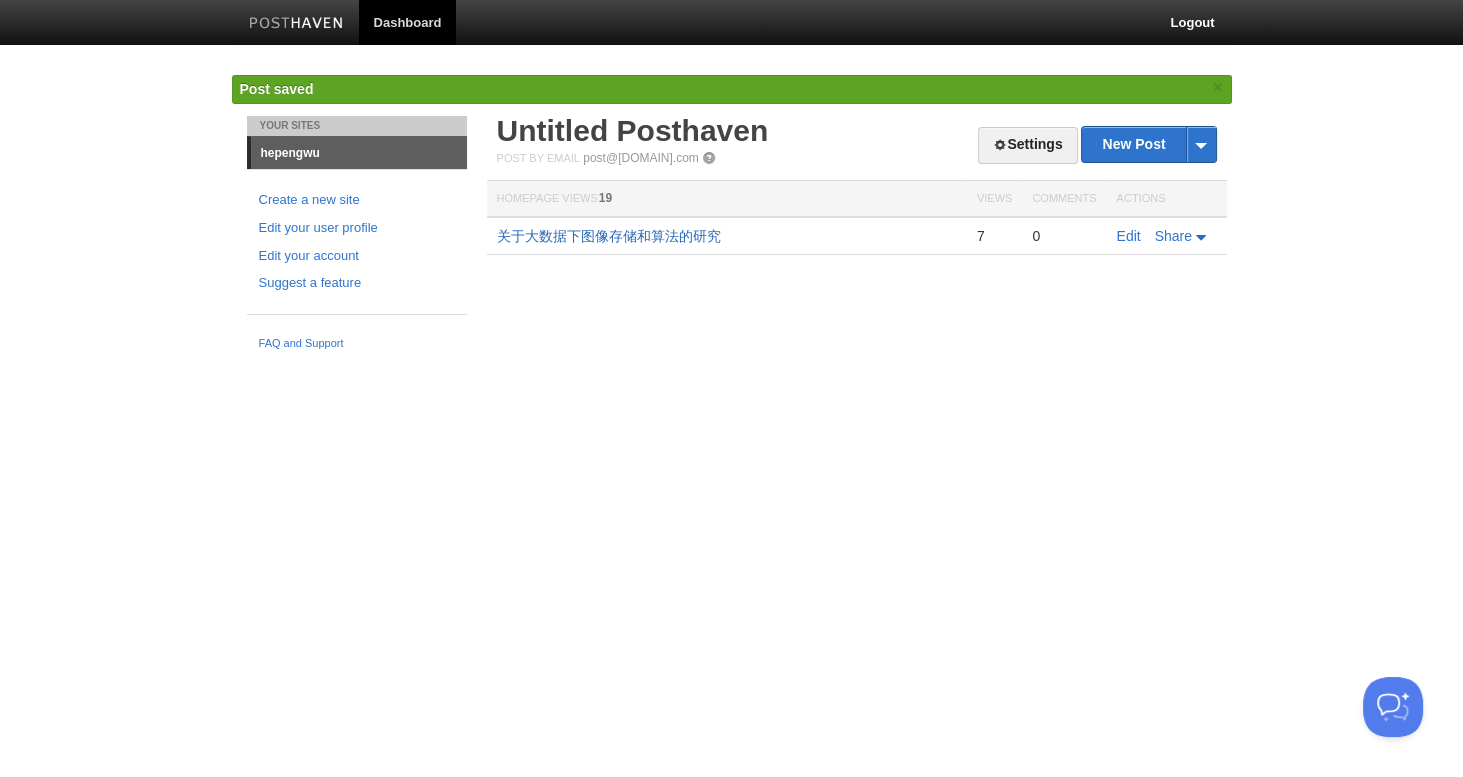 click on "关于大数据下图像存储和算法的研究" at bounding box center (609, 236) 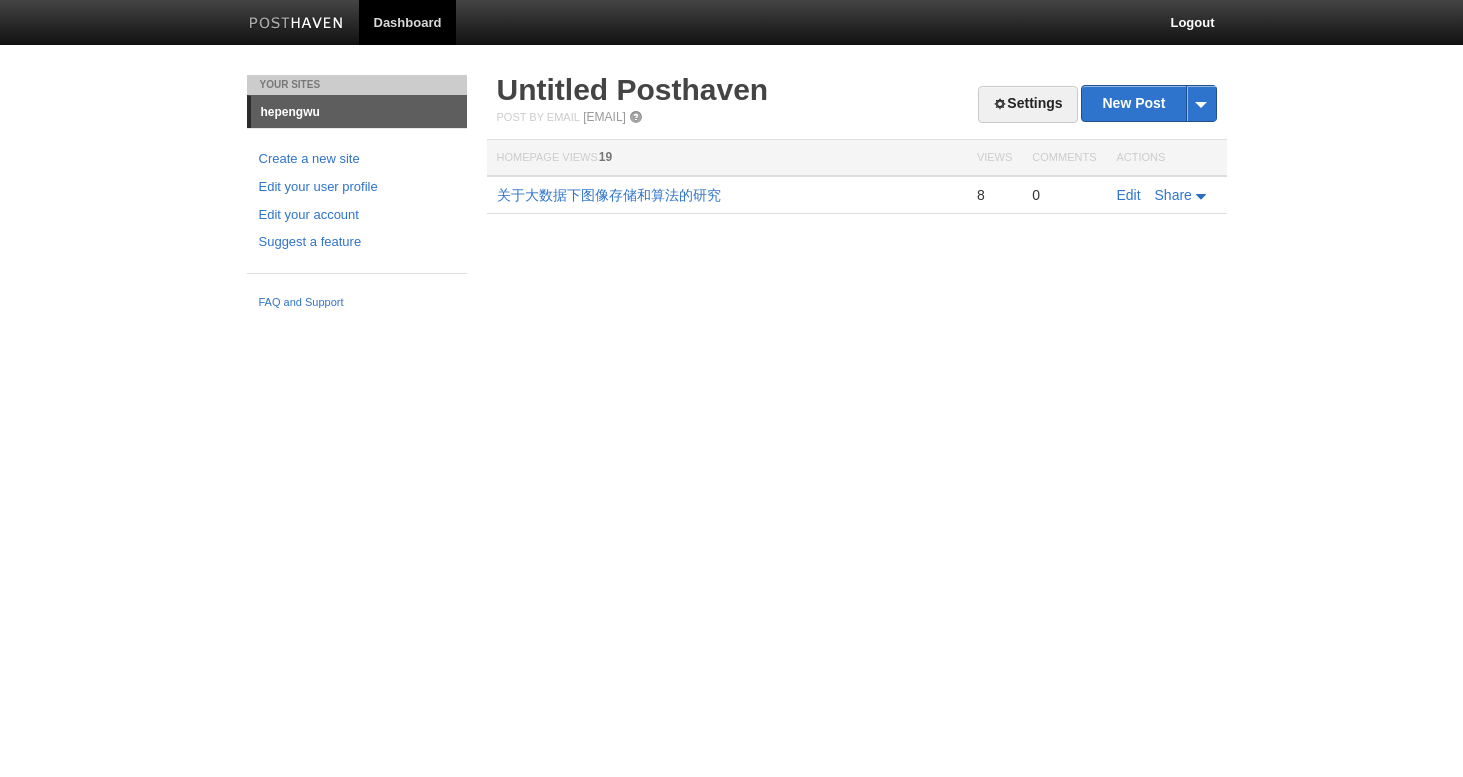 scroll, scrollTop: 0, scrollLeft: 0, axis: both 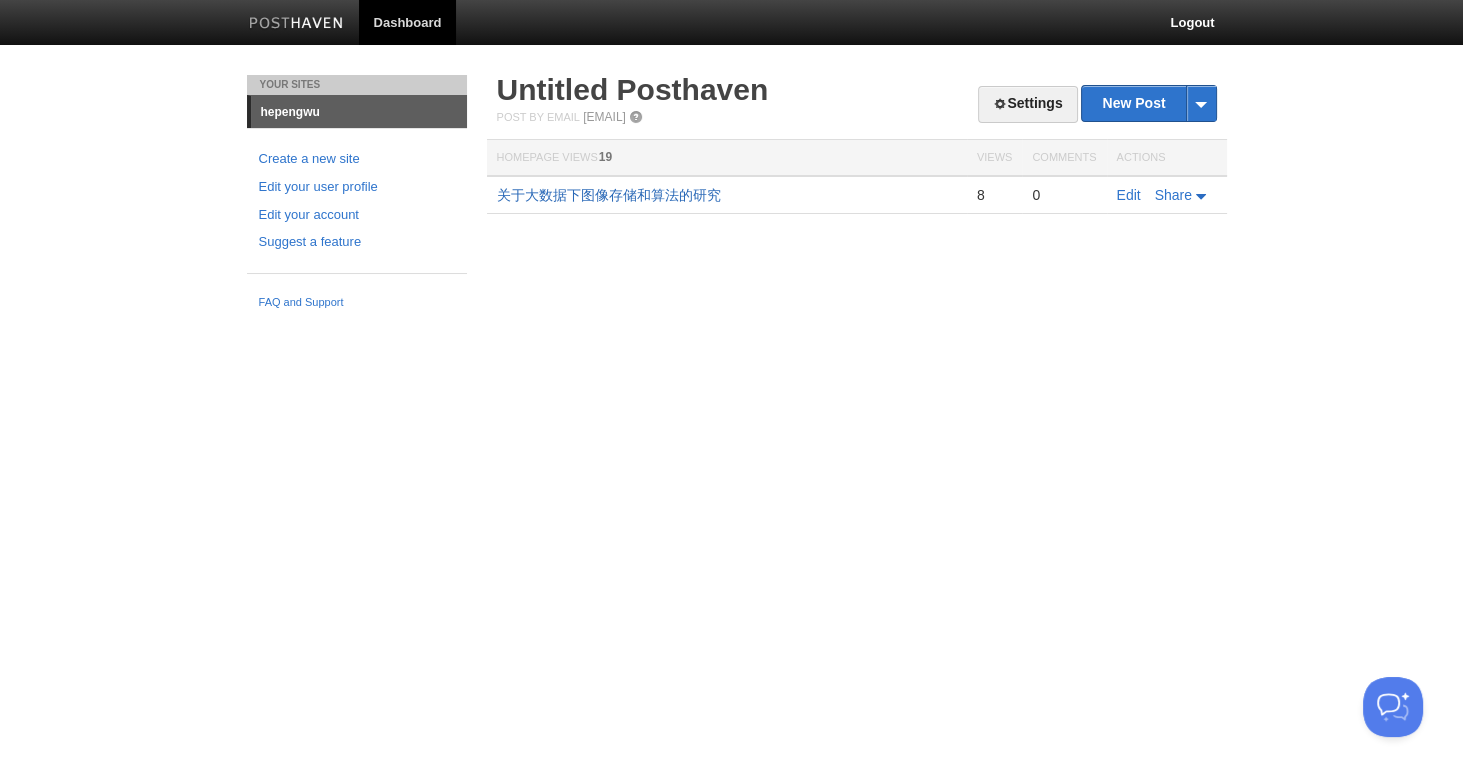 click on "关于大数据下图像存储和算法的研究" at bounding box center [609, 195] 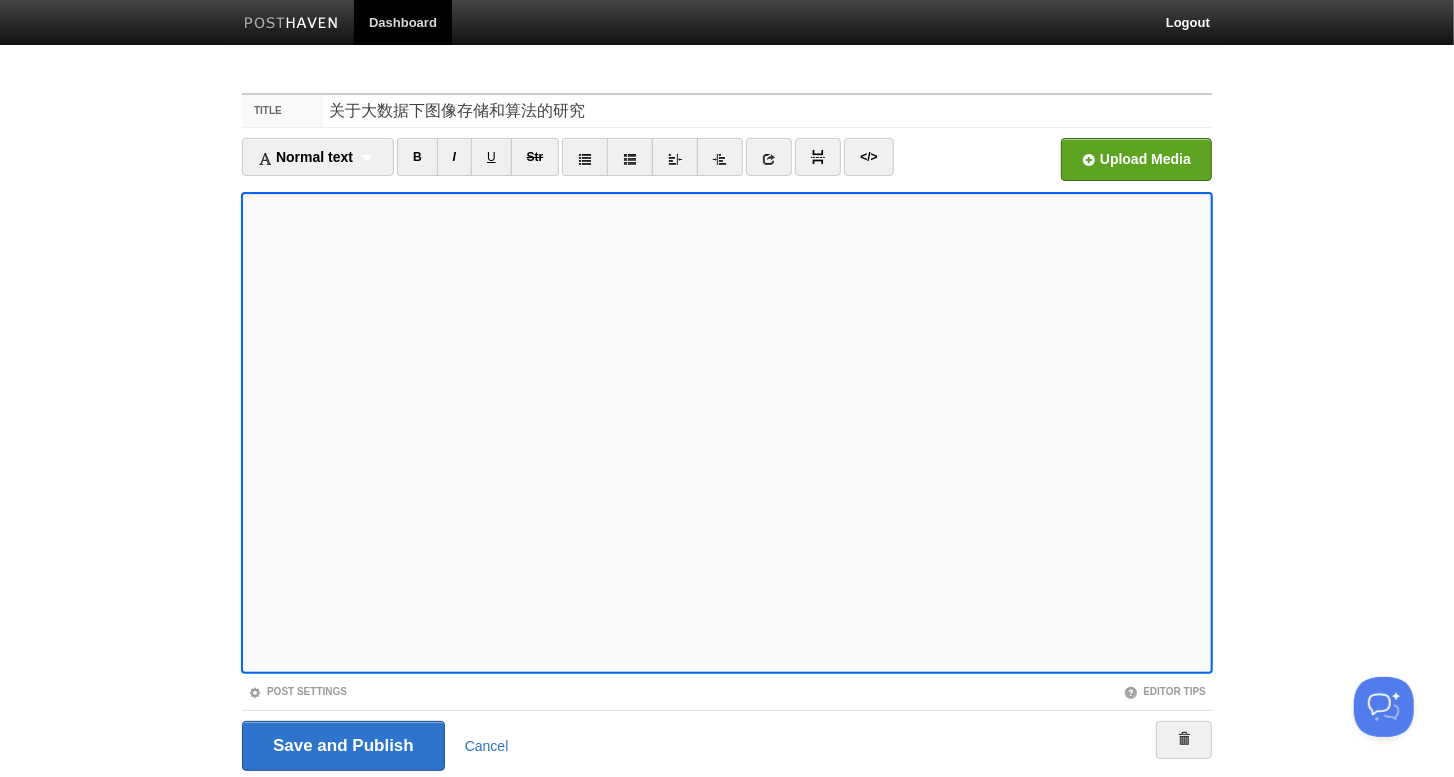 scroll, scrollTop: 0, scrollLeft: 0, axis: both 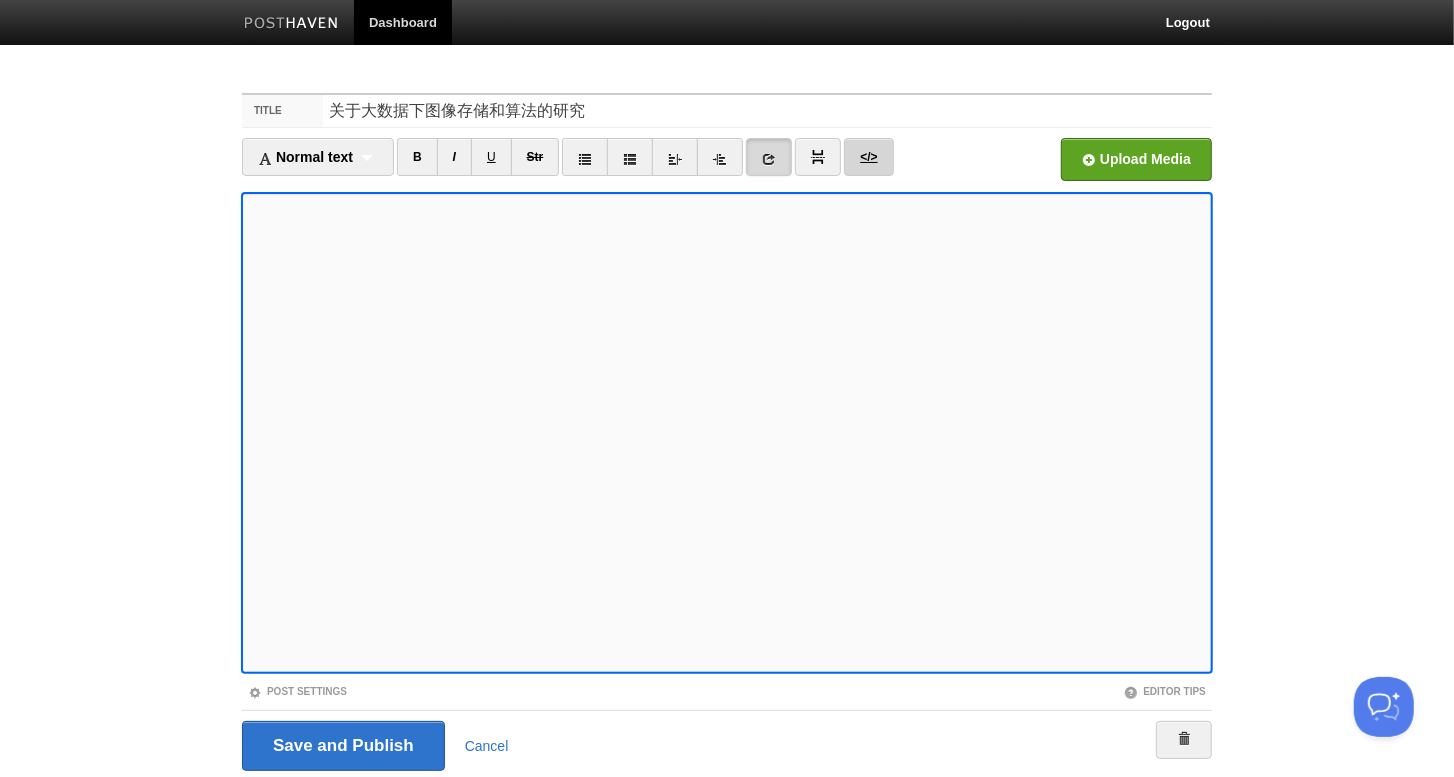 click on "</>" at bounding box center (868, 157) 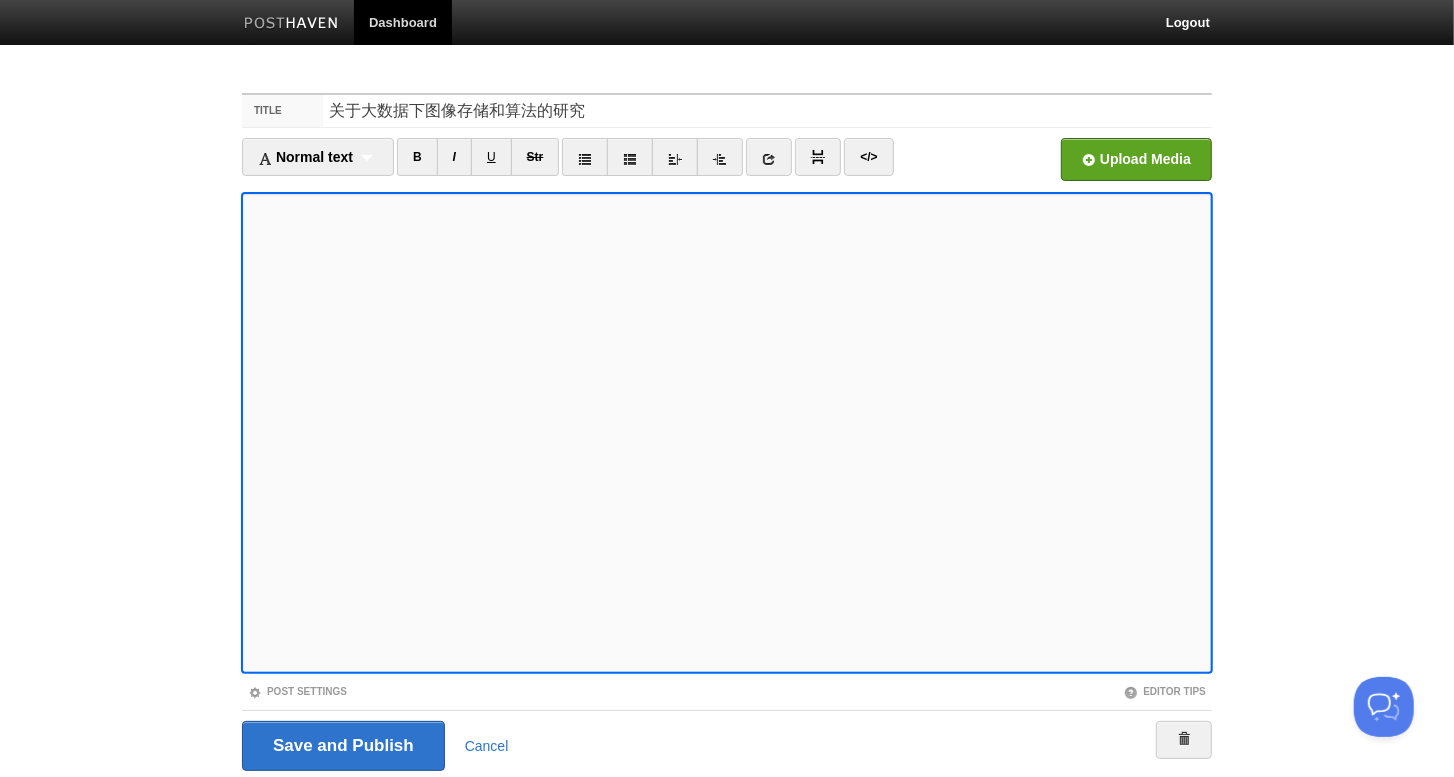scroll, scrollTop: 69, scrollLeft: 0, axis: vertical 